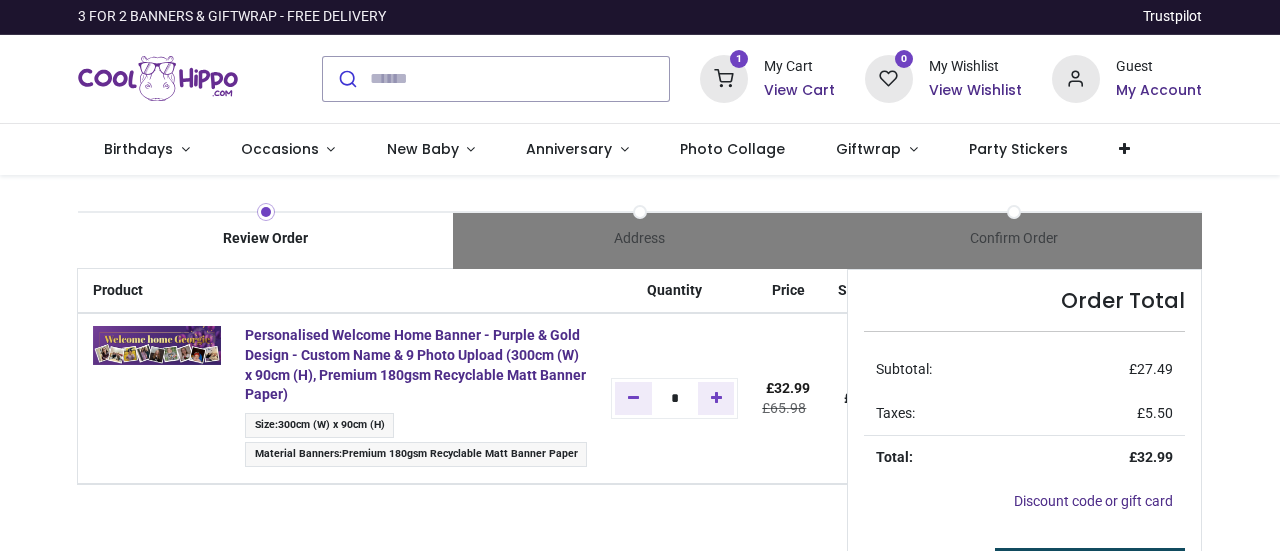 scroll, scrollTop: 0, scrollLeft: 0, axis: both 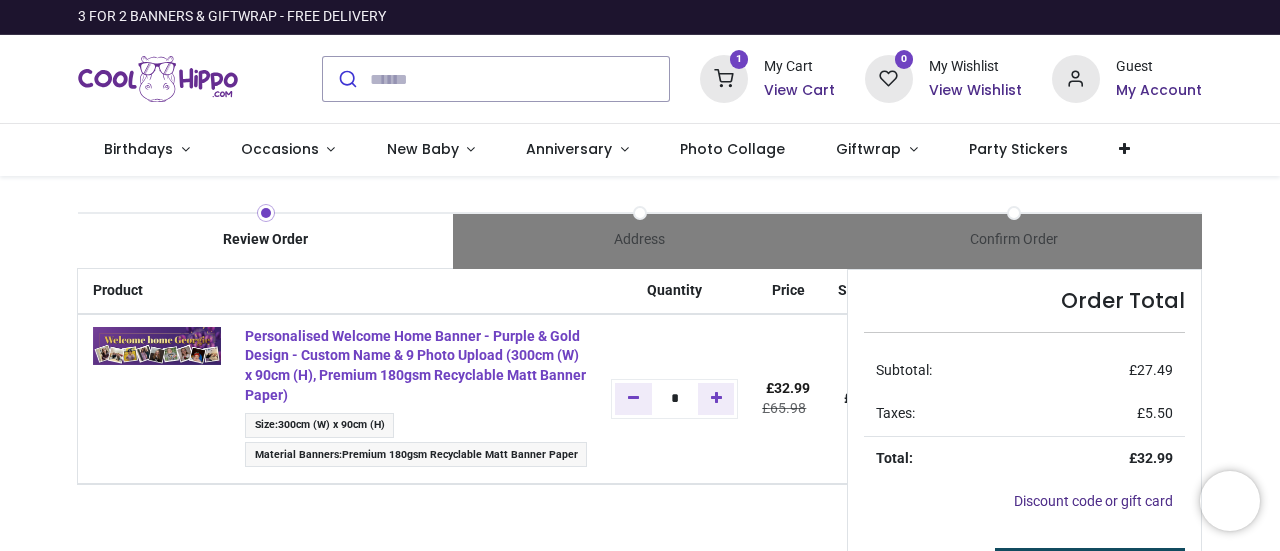 click on "Personalised Welcome Home Banner - Purple & Gold Design - Custom Name & 9 Photo Upload (300cm (W) x 90cm (H), Premium 180gsm Recyclable Matt Banner Paper)" at bounding box center (415, 365) 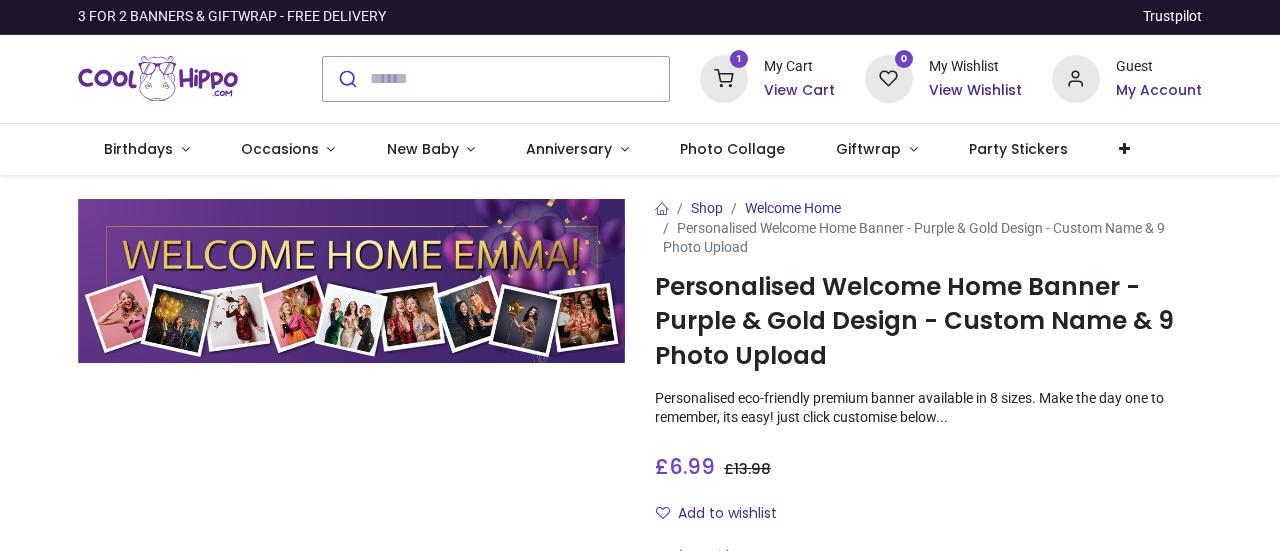 scroll, scrollTop: 0, scrollLeft: 0, axis: both 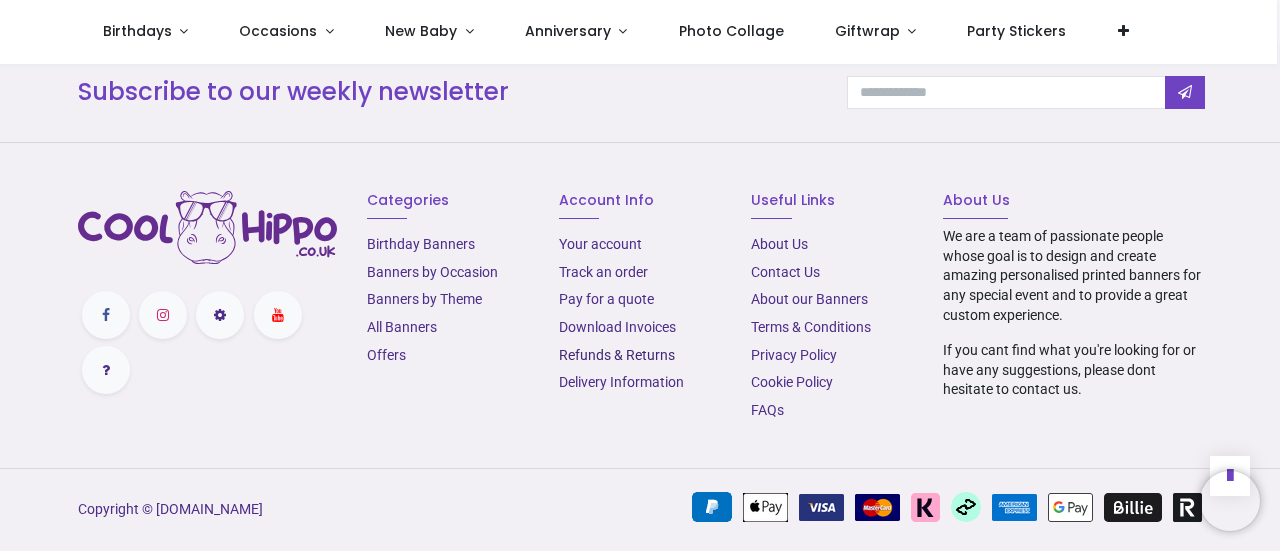 click on "Refunds & Returns" at bounding box center [617, 355] 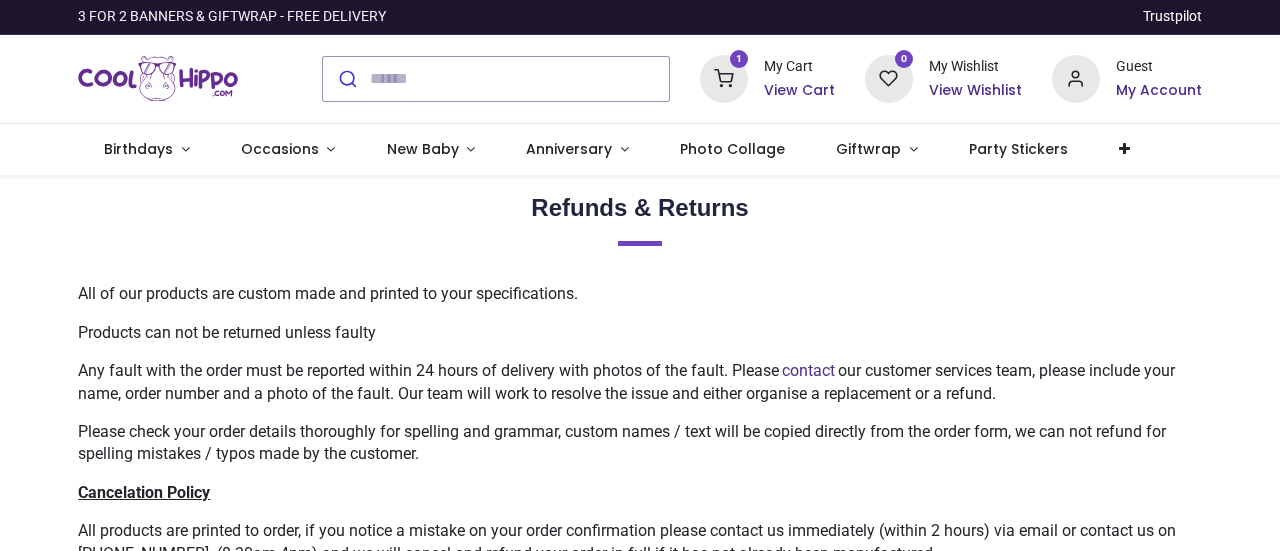 scroll, scrollTop: 0, scrollLeft: 0, axis: both 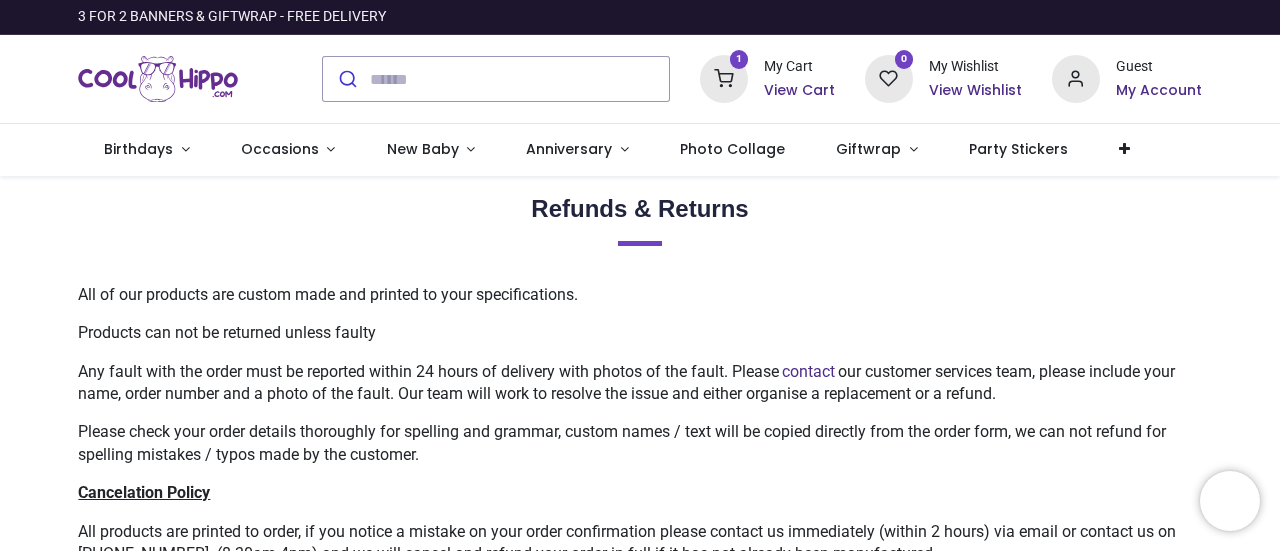 click on "View Cart" at bounding box center (799, 91) 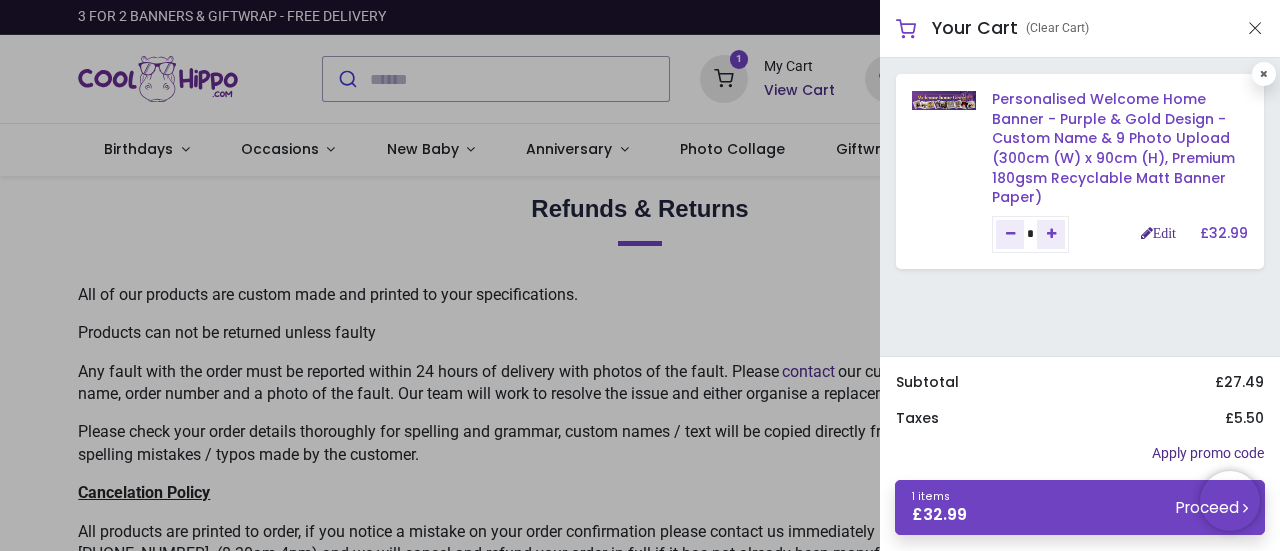 click on "Personalised Welcome Home Banner - Purple & Gold Design - Custom Name & 9 Photo Upload (300cm (W) x 90cm (H), Premium 180gsm Recyclable Matt Banner Paper)" at bounding box center [1113, 148] 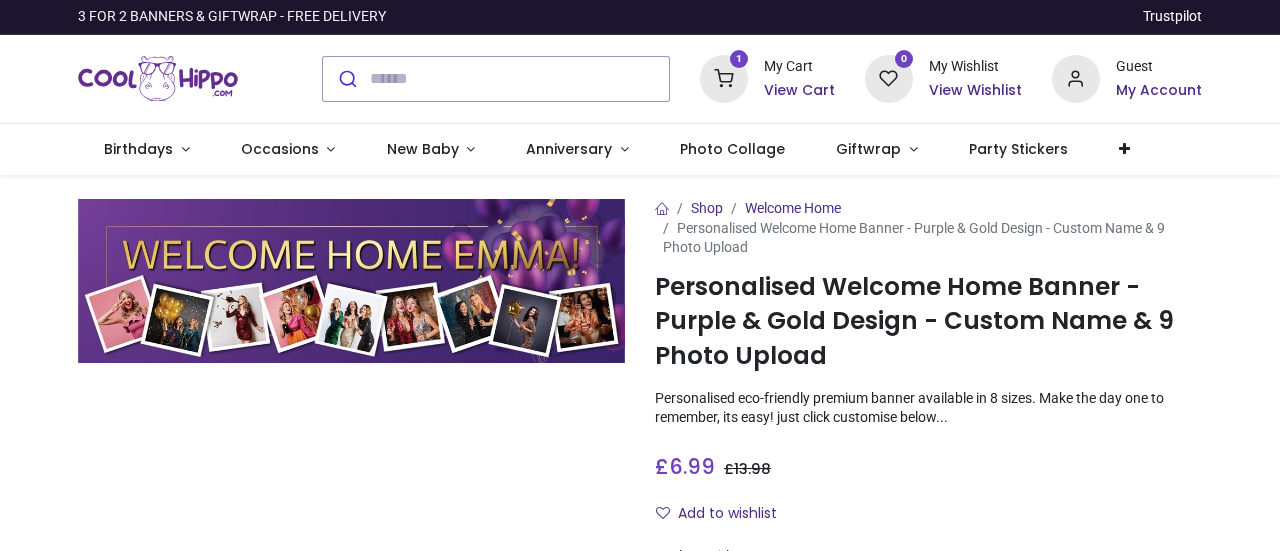 scroll, scrollTop: 0, scrollLeft: 0, axis: both 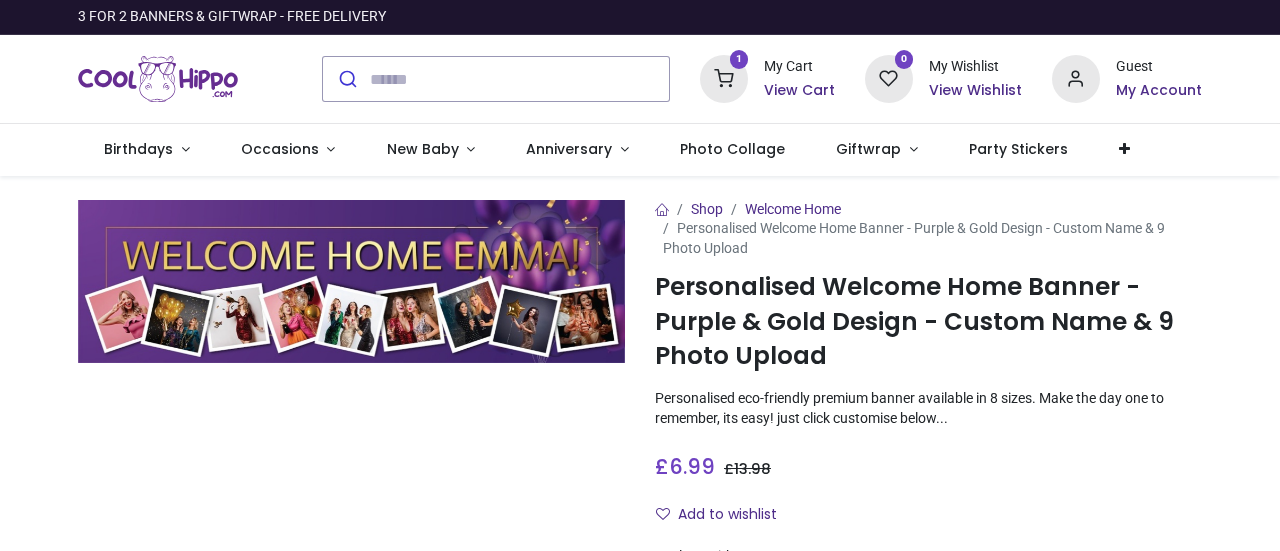 click on "View Cart" at bounding box center [799, 91] 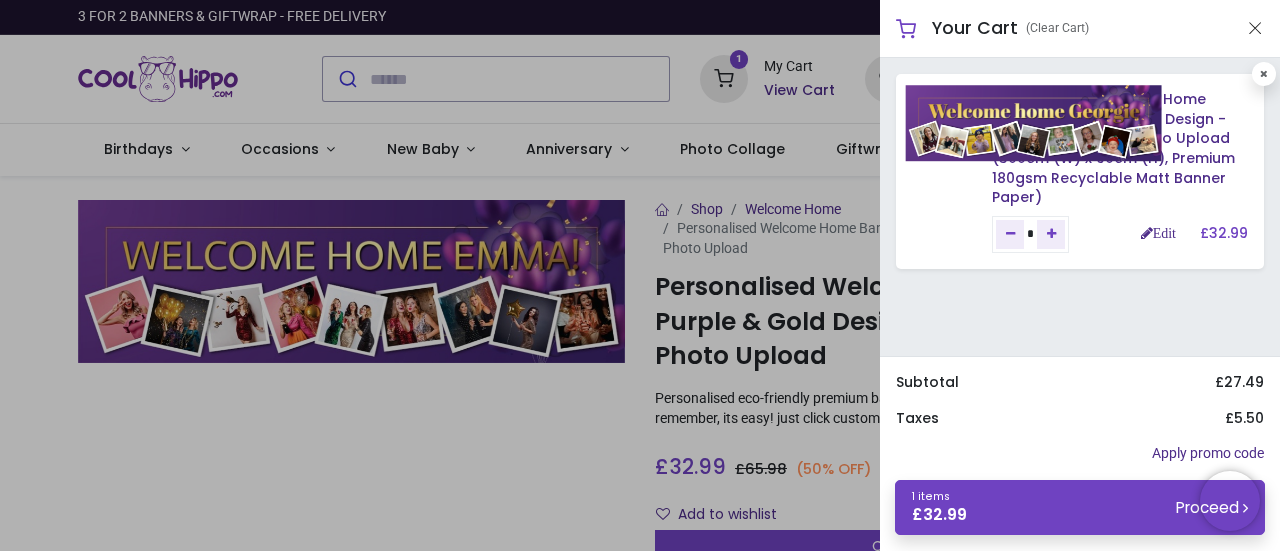 click at bounding box center [1034, 123] 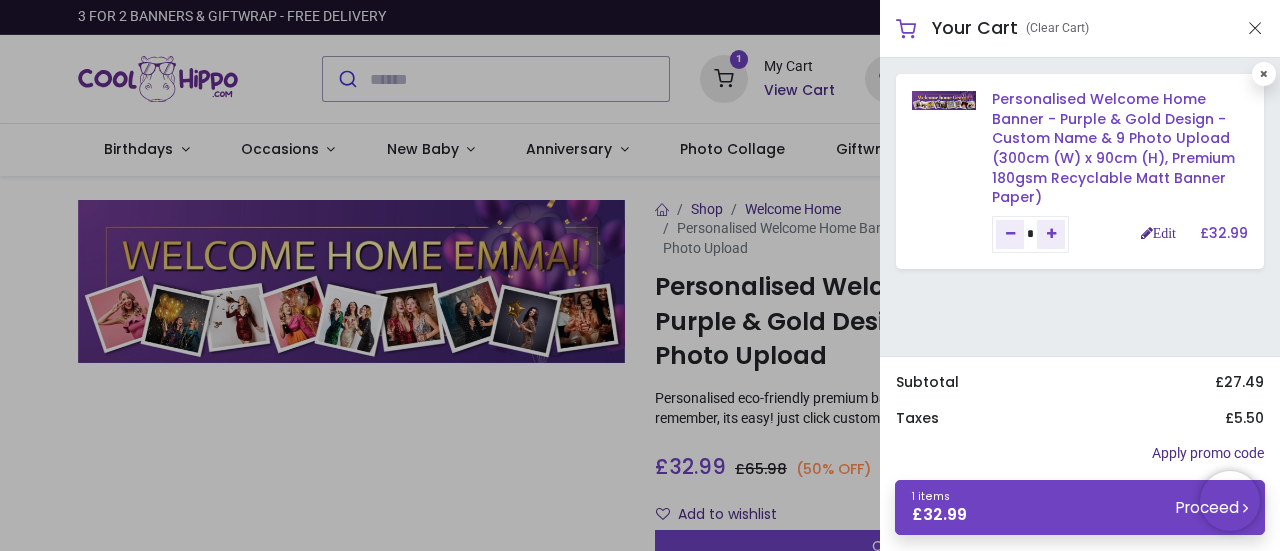 click on "Personalised Welcome Home Banner - Purple & Gold Design - Custom Name & 9 Photo Upload (300cm (W) x 90cm (H), Premium 180gsm Recyclable Matt Banner Paper)" at bounding box center (1113, 148) 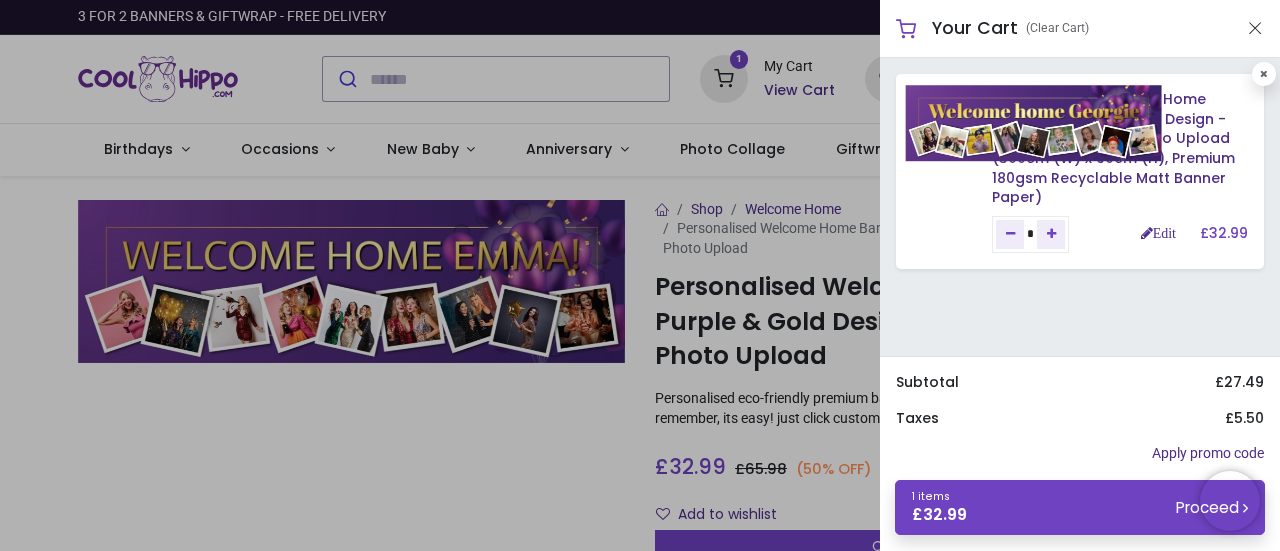 click at bounding box center [1034, 123] 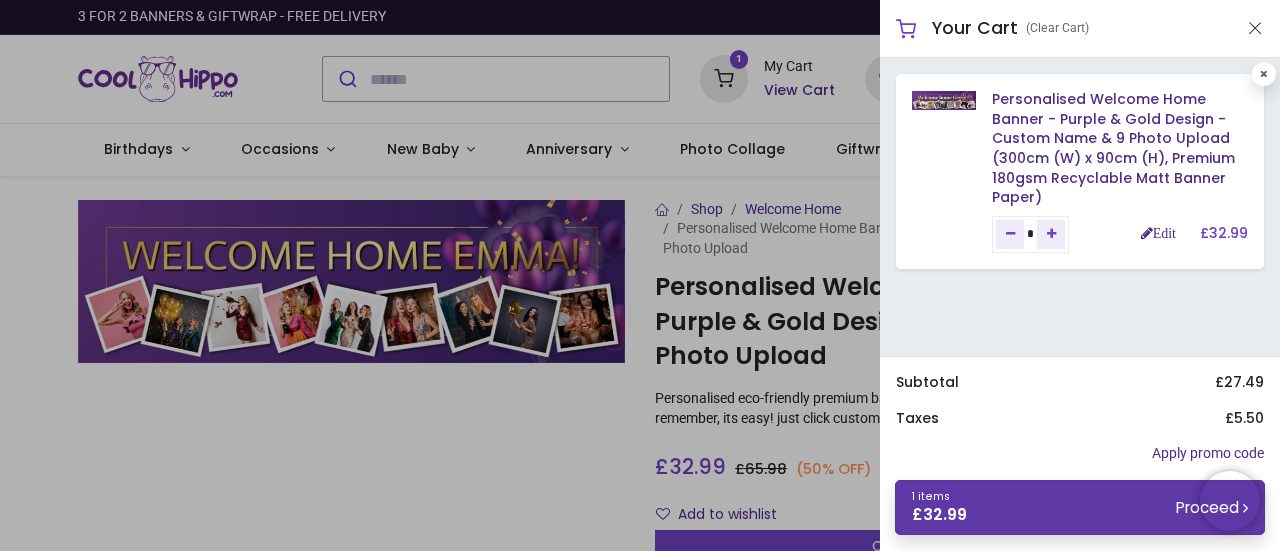 click on "1 items
£  32.99
Proceed" at bounding box center [1080, 507] 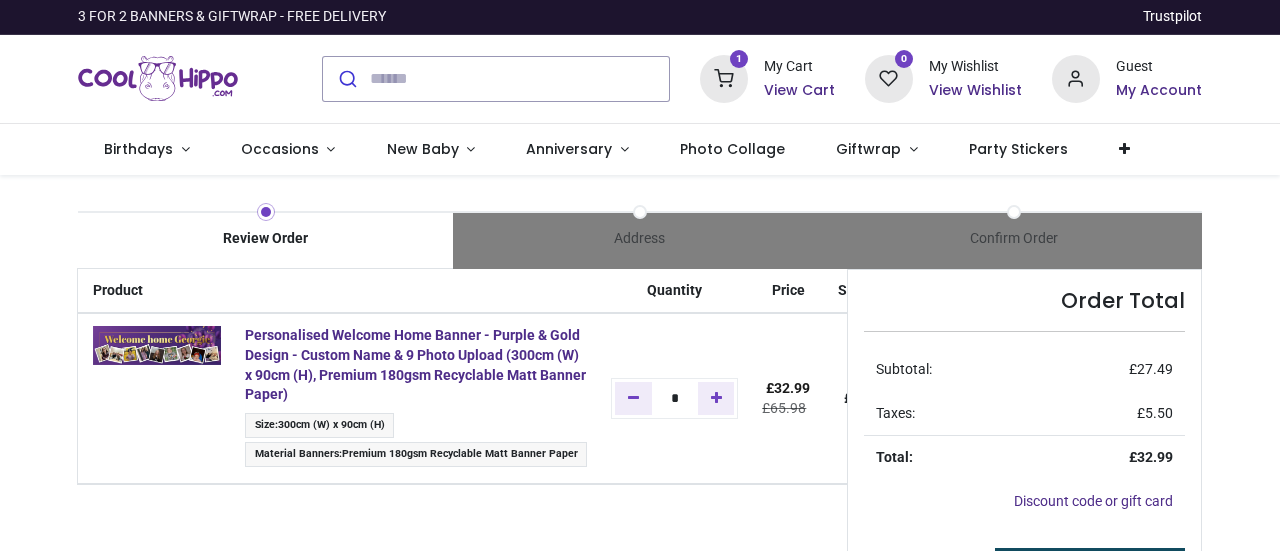 scroll, scrollTop: 0, scrollLeft: 0, axis: both 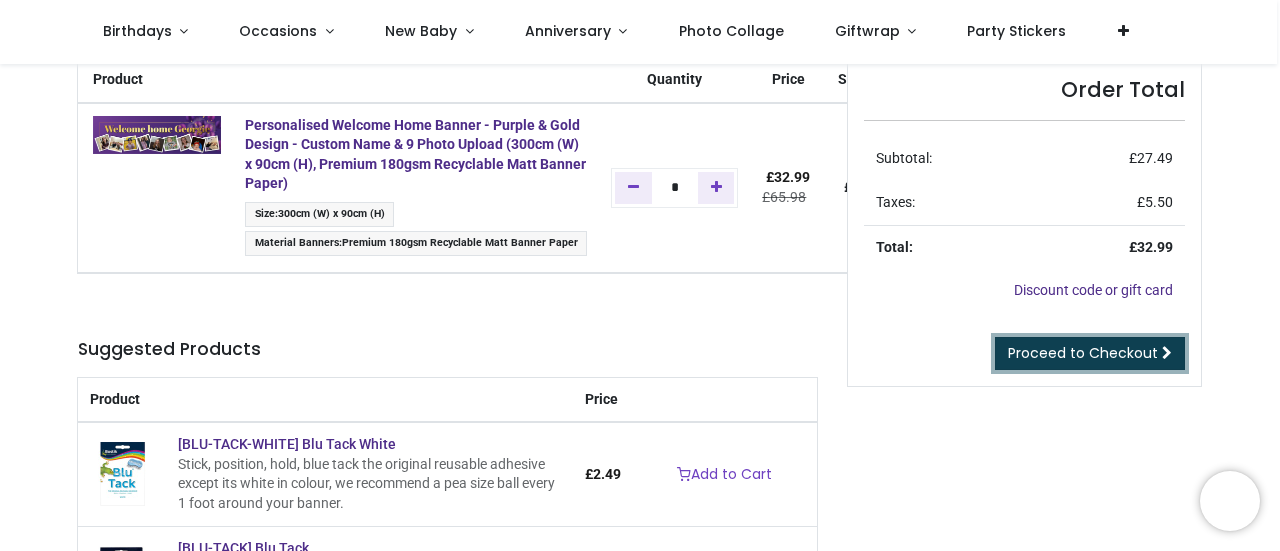click on "Proceed to Checkout" at bounding box center [1083, 353] 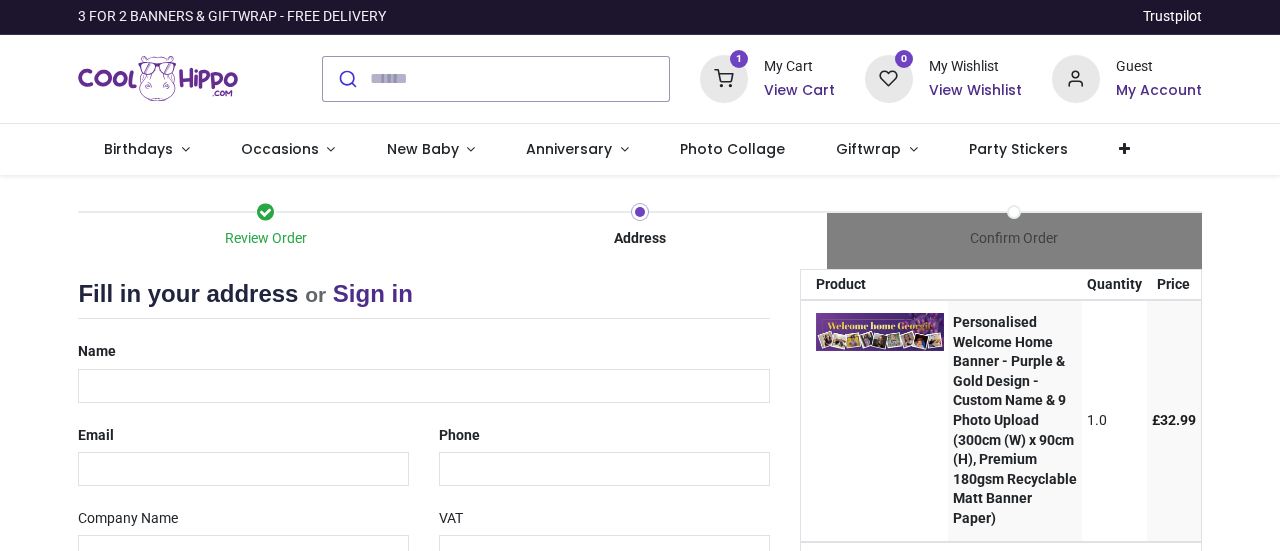 scroll, scrollTop: 0, scrollLeft: 0, axis: both 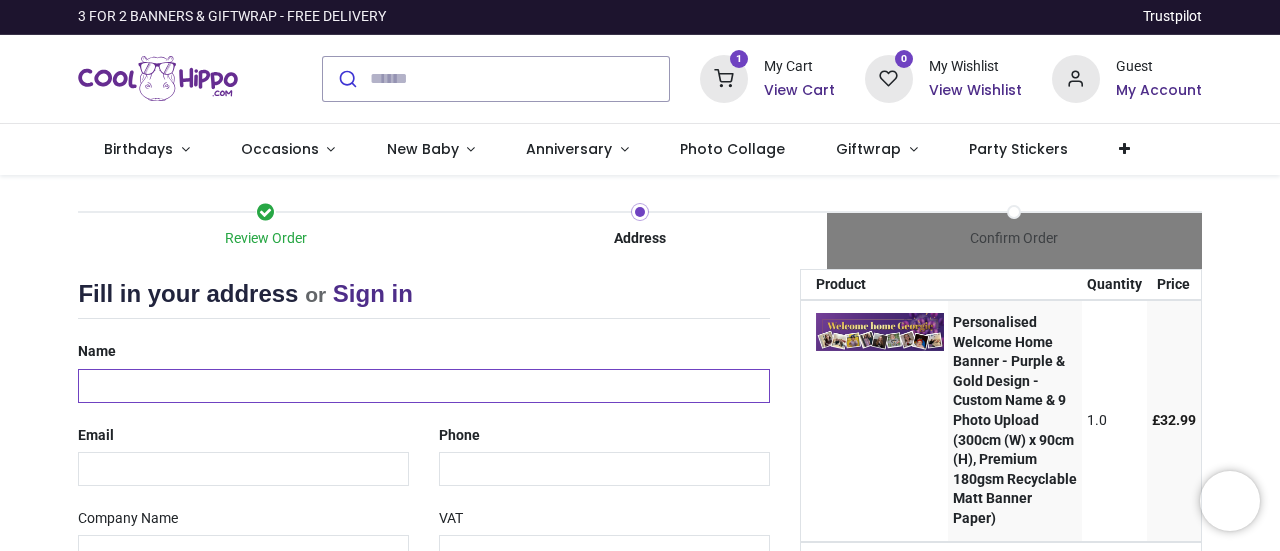 click at bounding box center [423, 386] 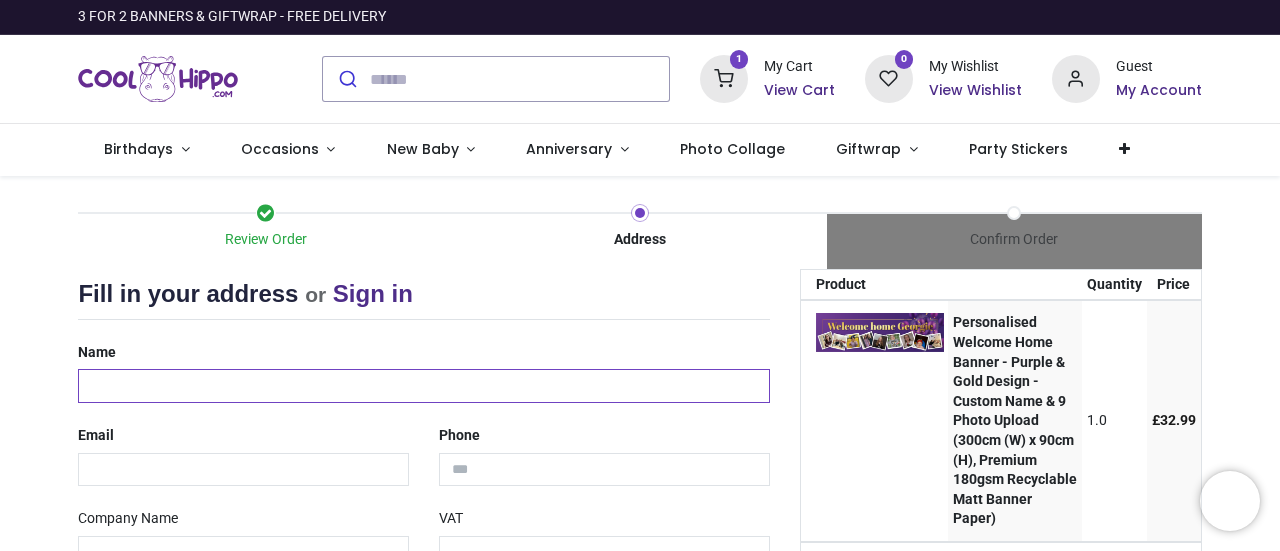type on "**********" 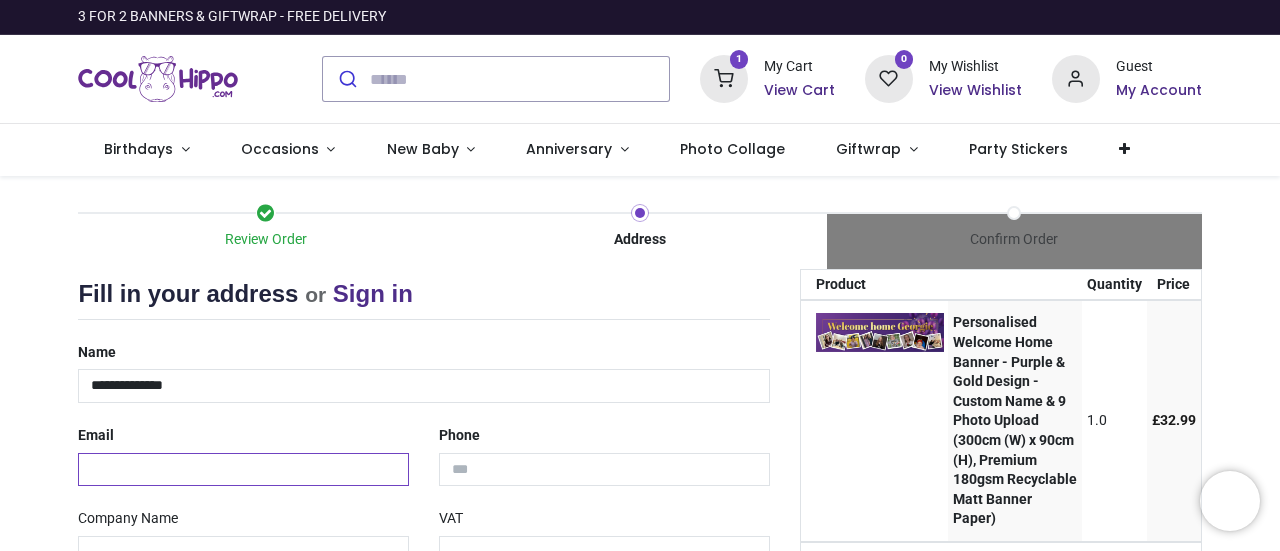 type on "**********" 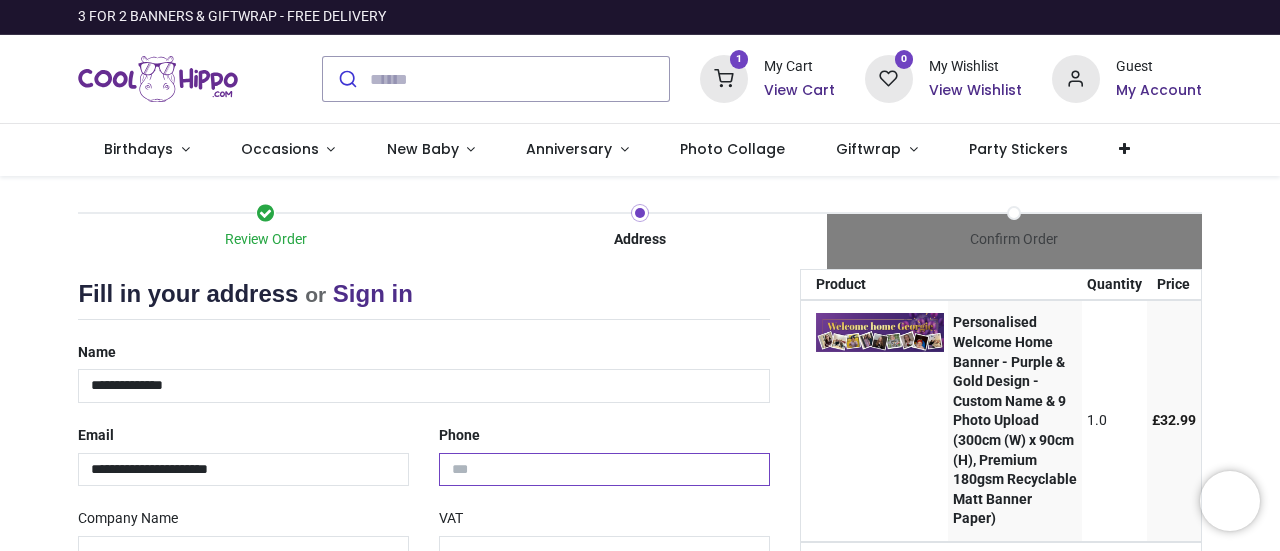 type on "**********" 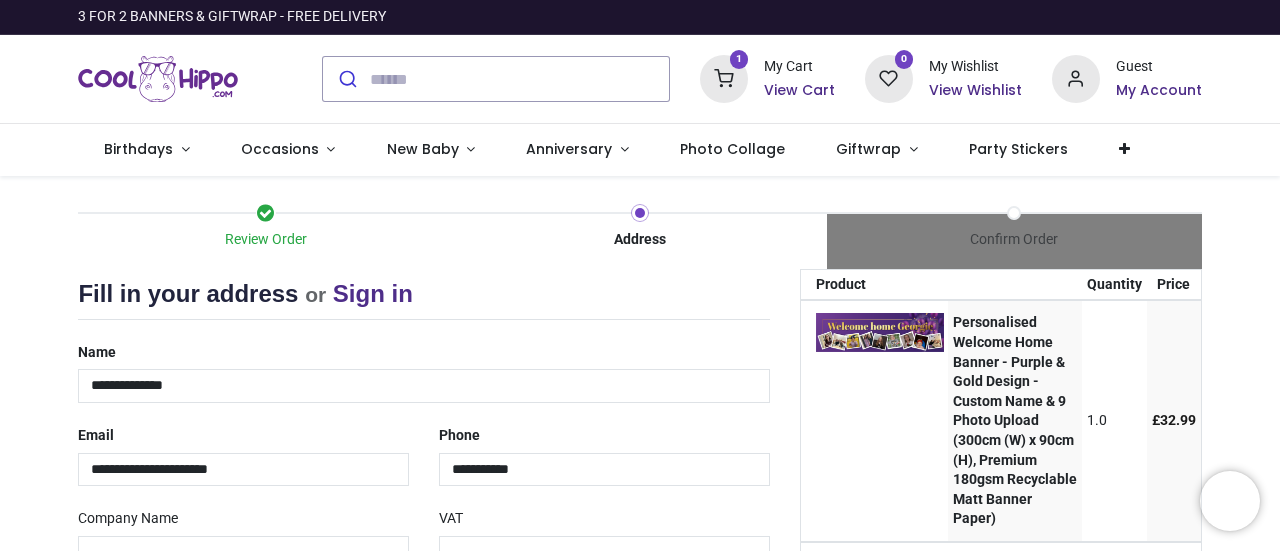 type on "**********" 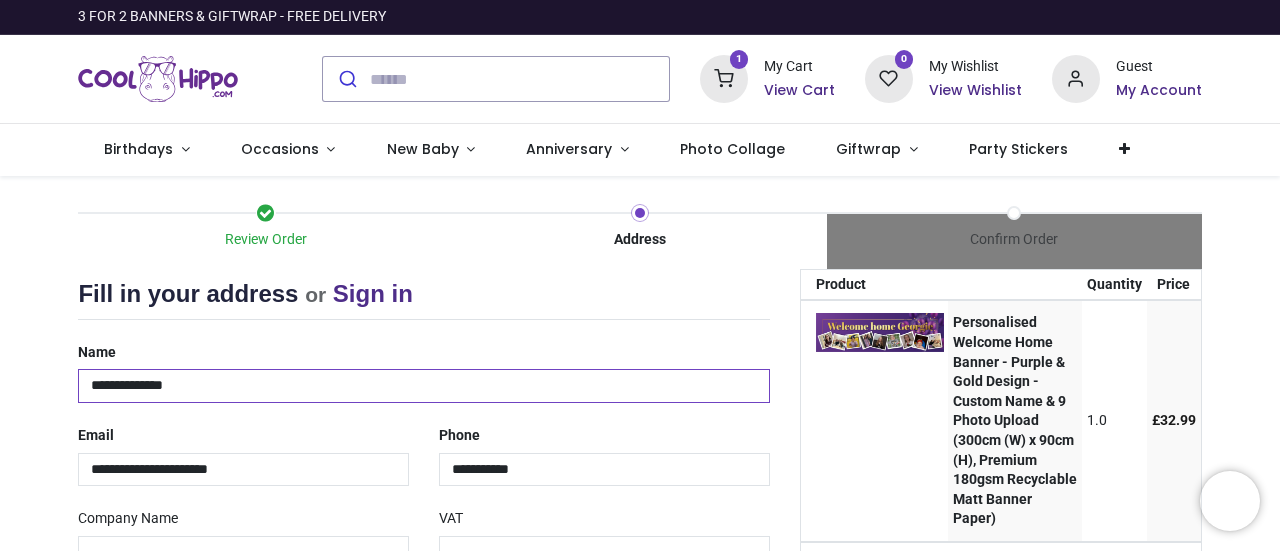 scroll, scrollTop: 100, scrollLeft: 0, axis: vertical 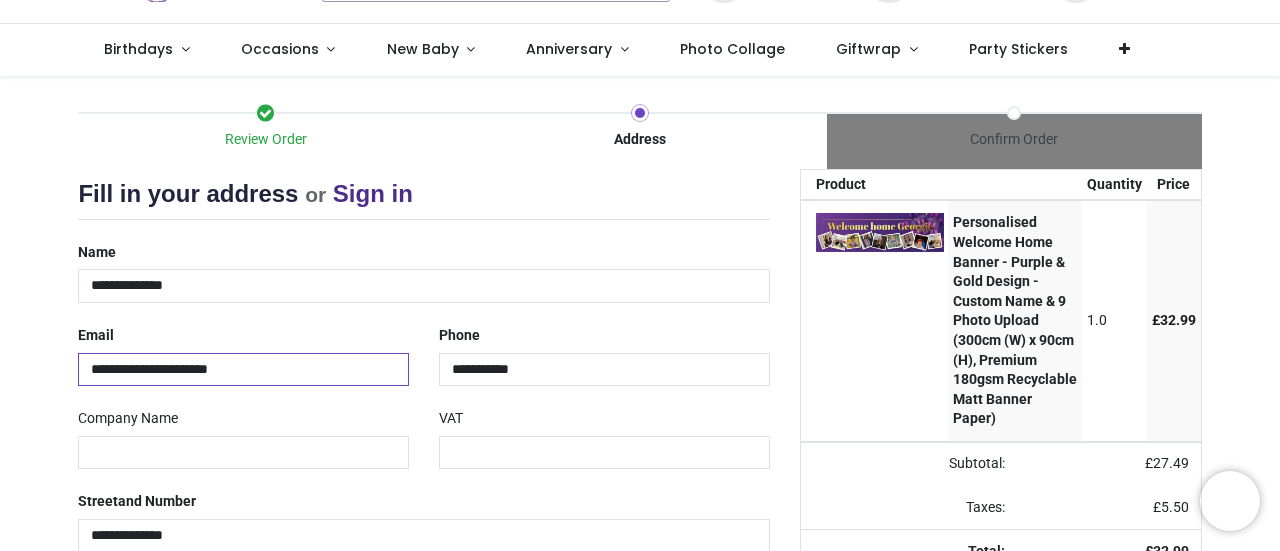 click on "**********" at bounding box center (243, 370) 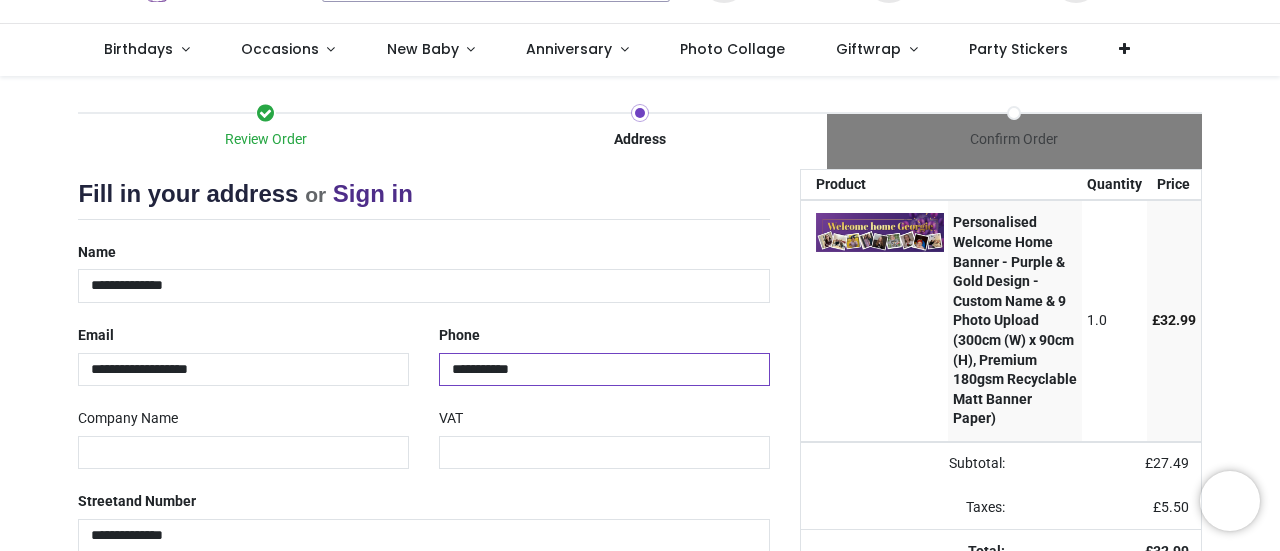 click on "**********" at bounding box center [604, 370] 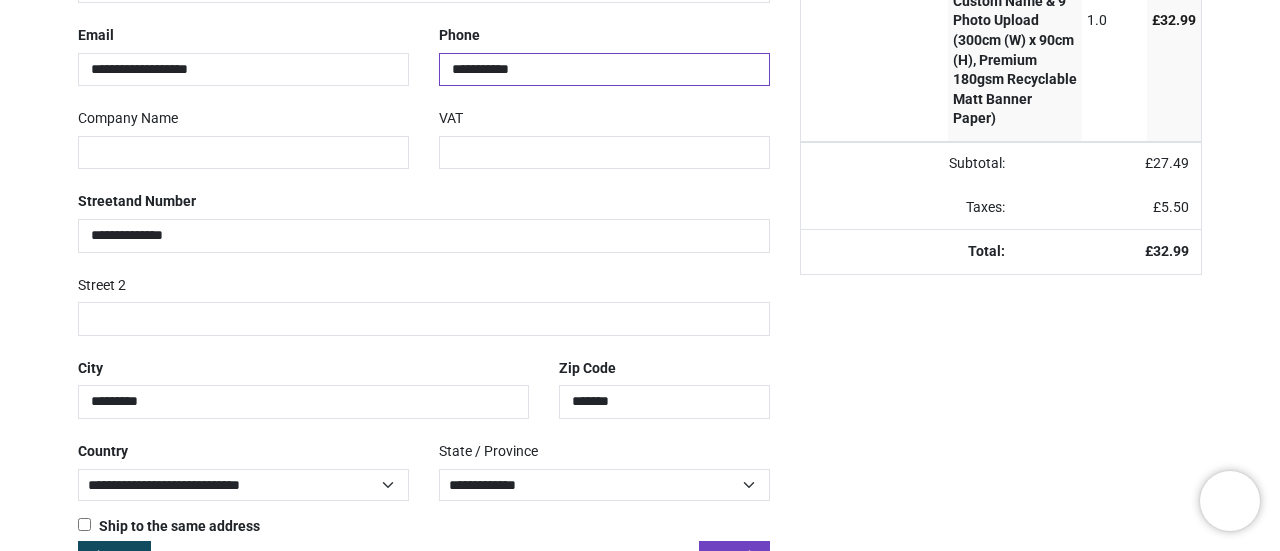scroll, scrollTop: 458, scrollLeft: 0, axis: vertical 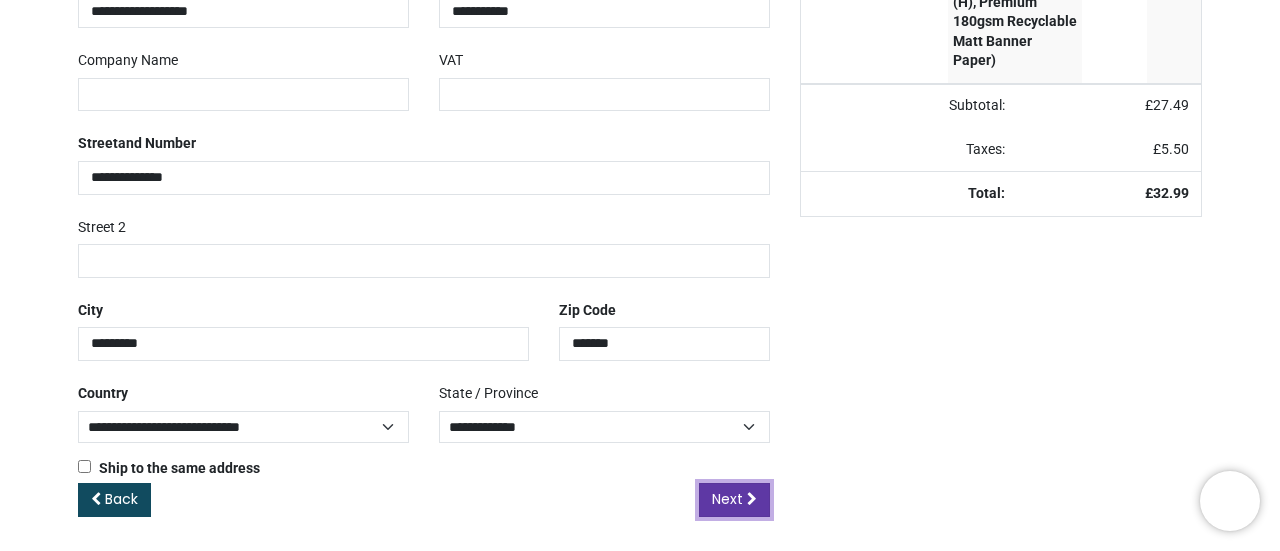 click on "Next" at bounding box center (727, 499) 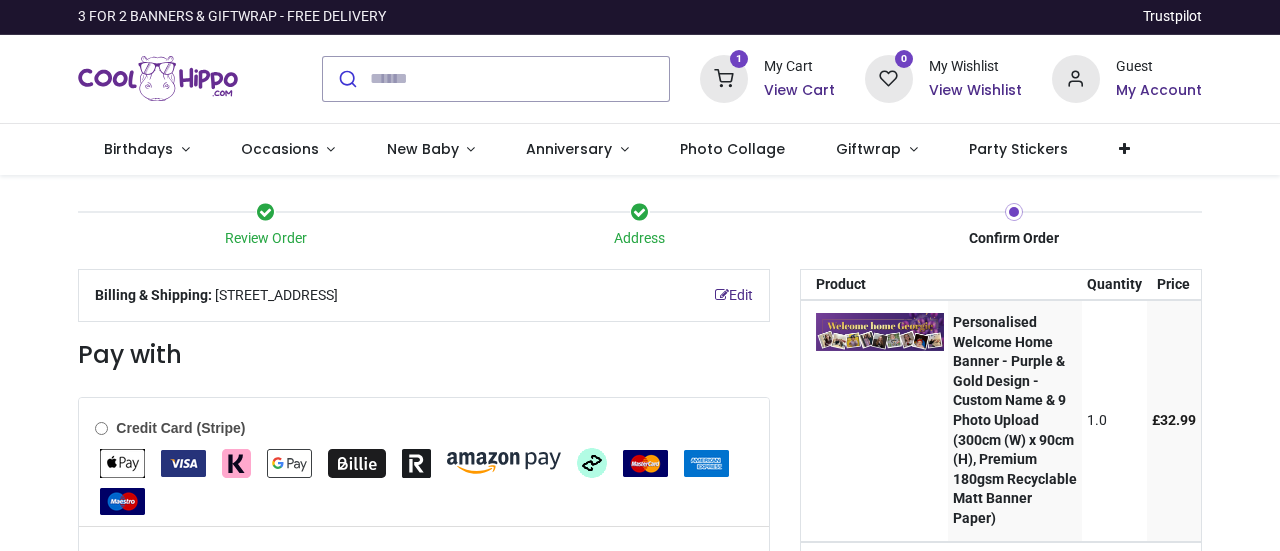 scroll, scrollTop: 0, scrollLeft: 0, axis: both 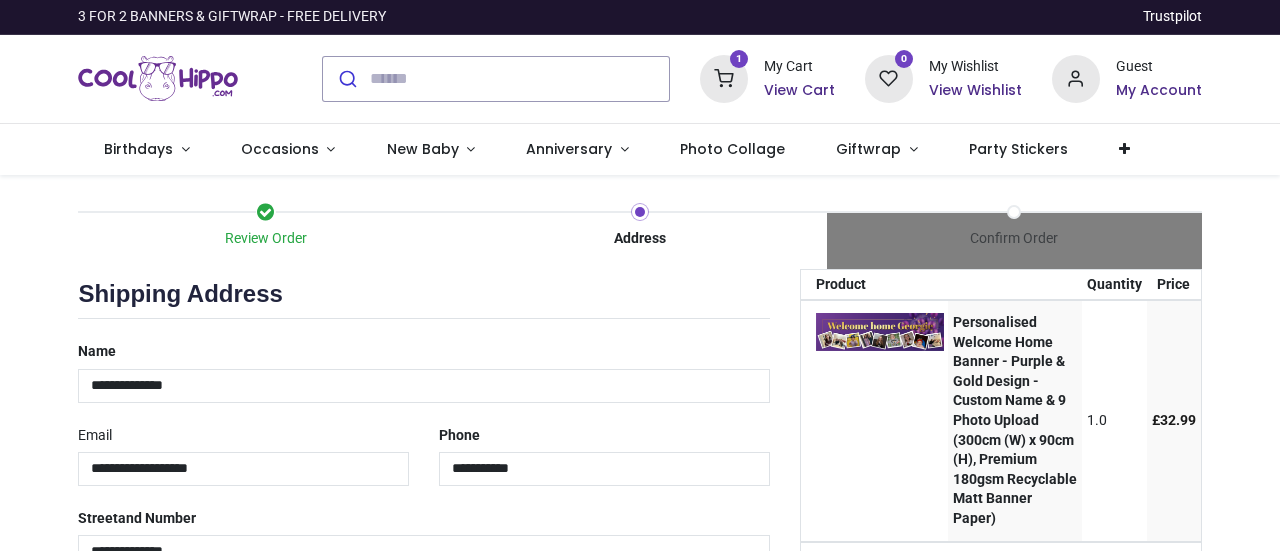 select on "***" 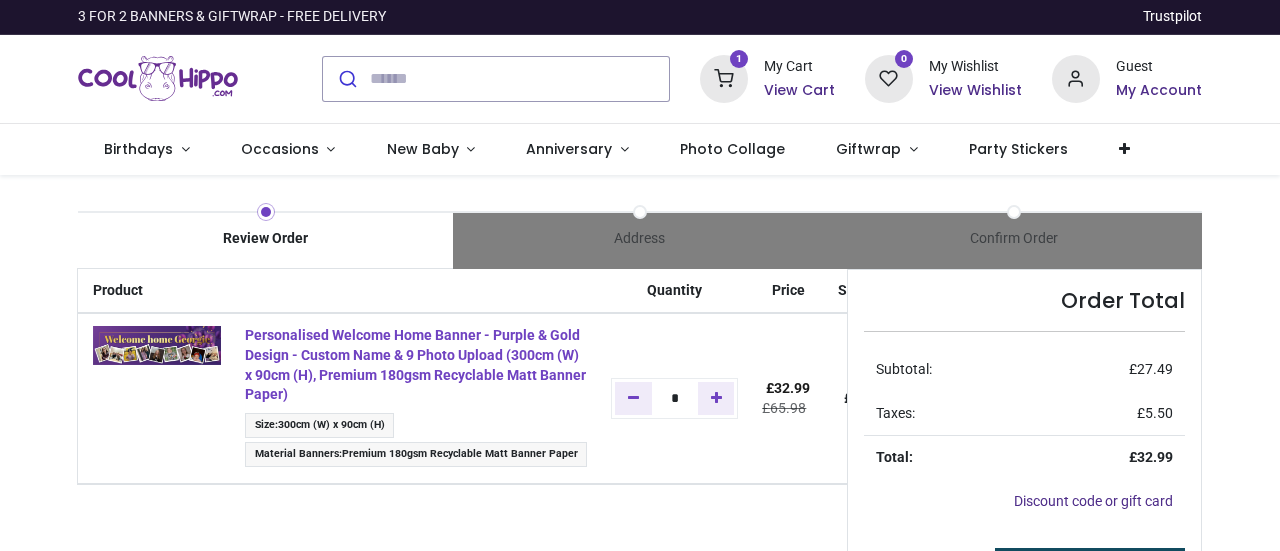 scroll, scrollTop: 0, scrollLeft: 0, axis: both 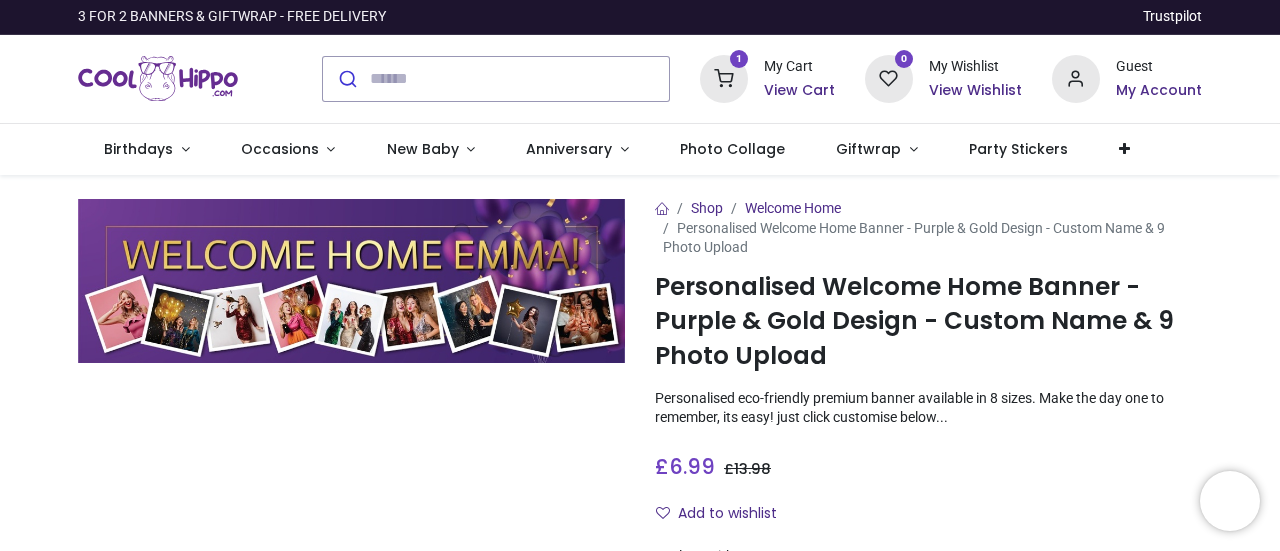click on "View Cart" at bounding box center [799, 91] 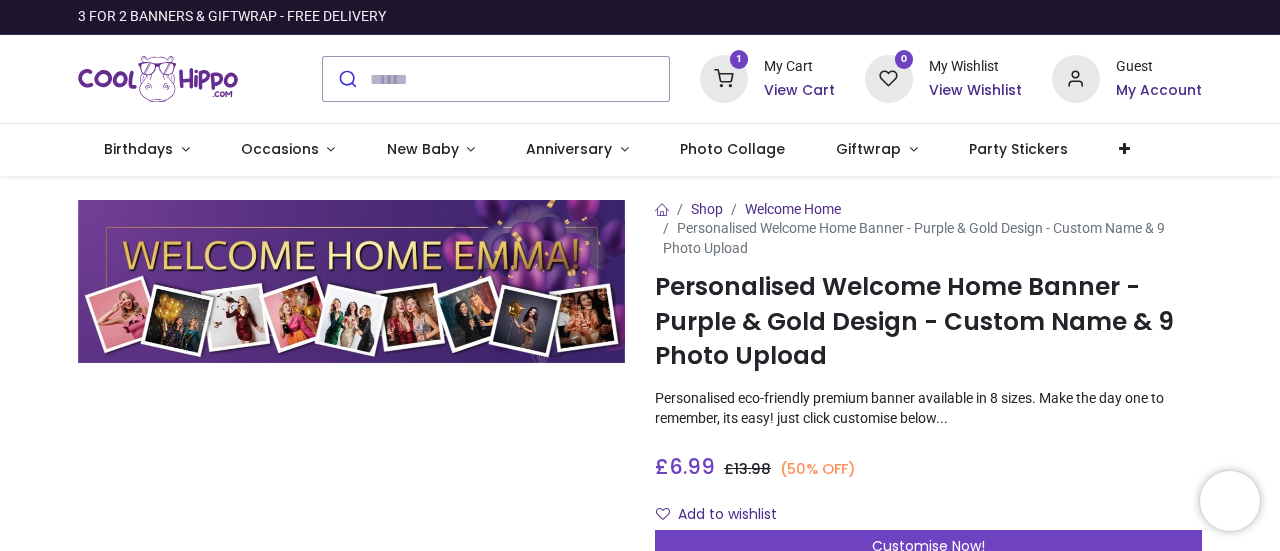 click on "View Cart" at bounding box center (799, 91) 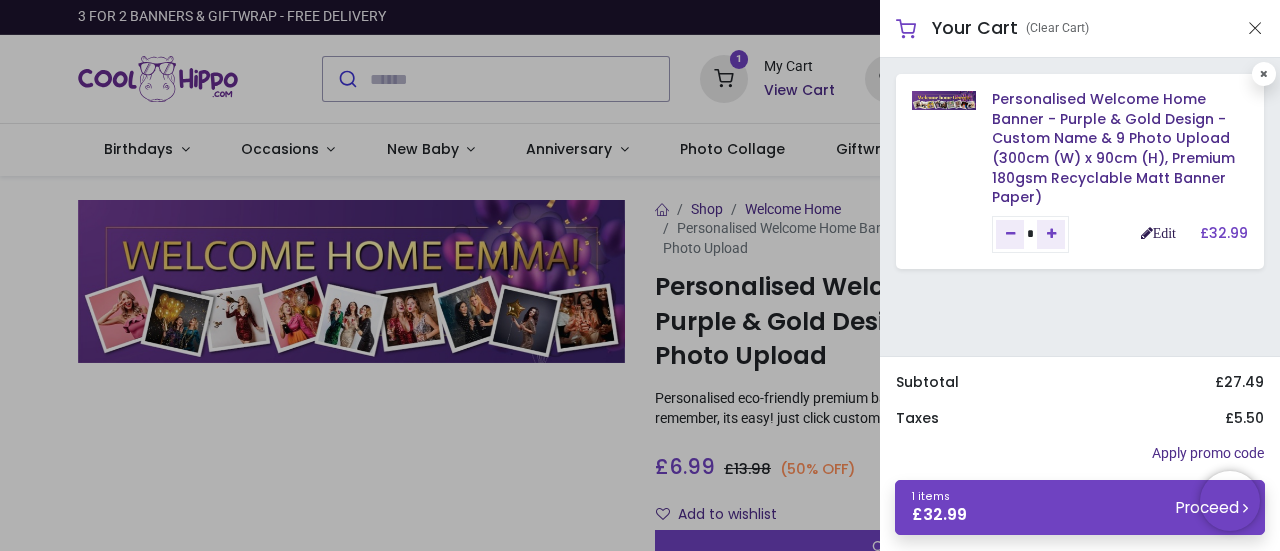click on "Edit" at bounding box center (1158, 233) 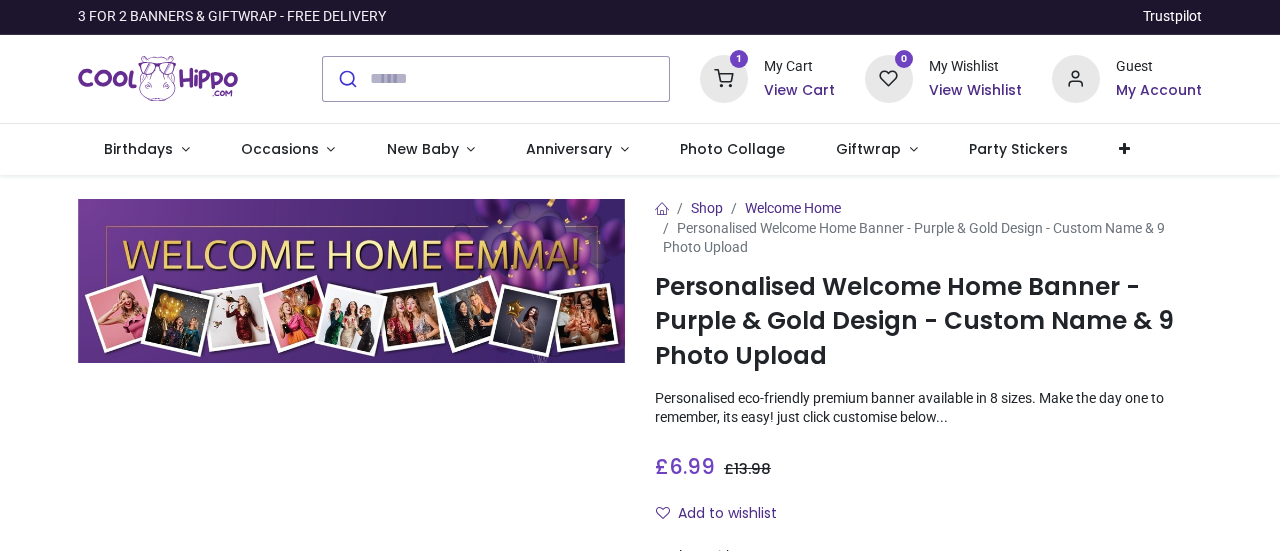 scroll, scrollTop: 0, scrollLeft: 0, axis: both 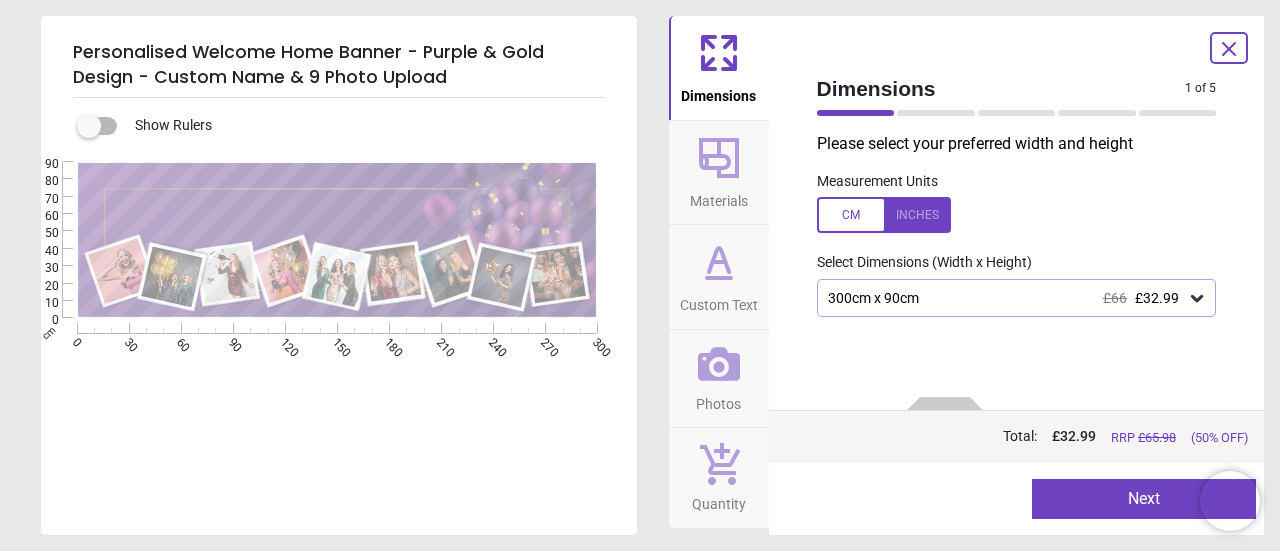 type on "**********" 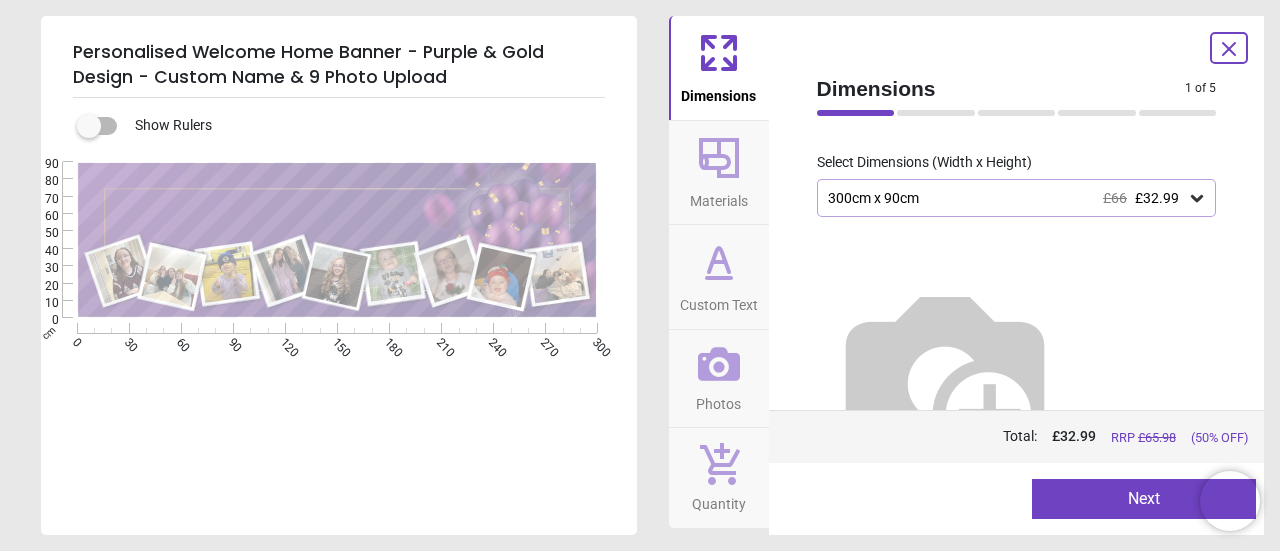 scroll, scrollTop: 117, scrollLeft: 0, axis: vertical 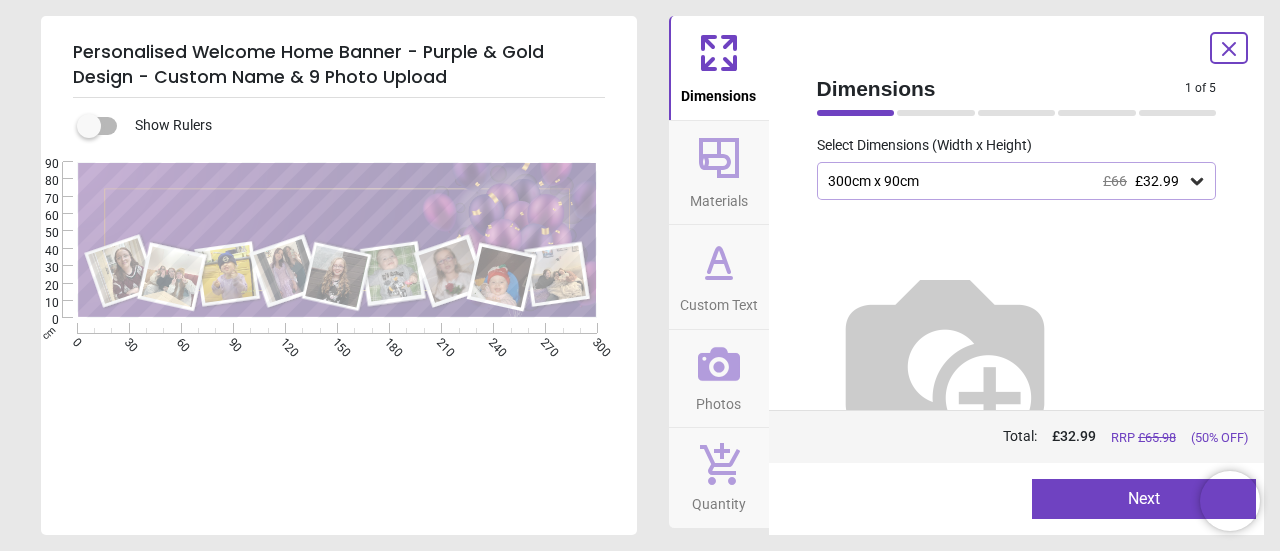 click 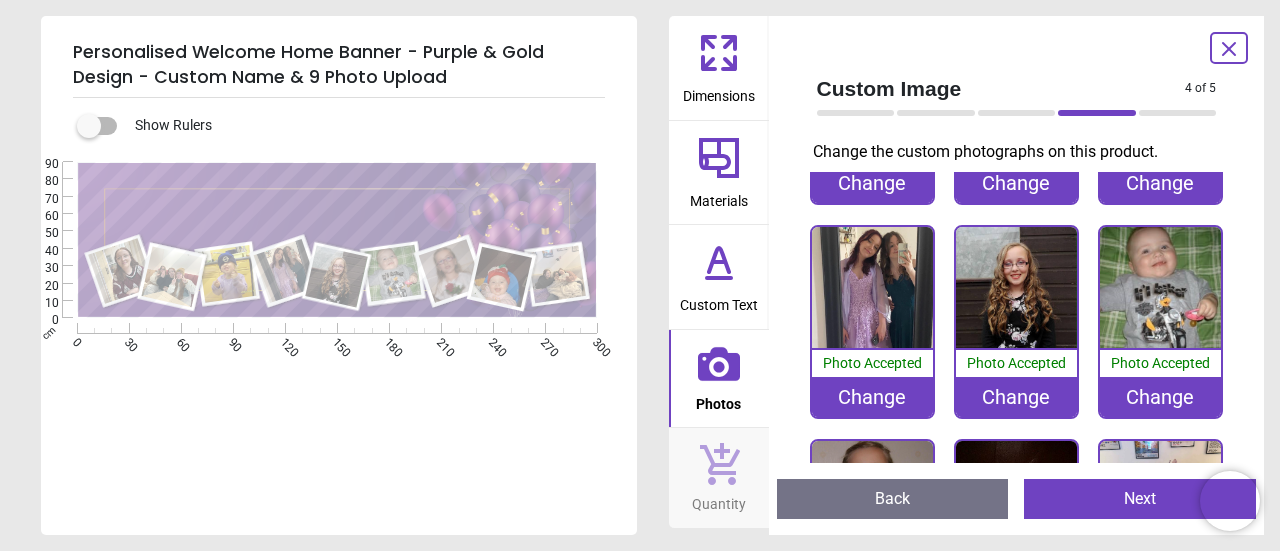 scroll, scrollTop: 152, scrollLeft: 0, axis: vertical 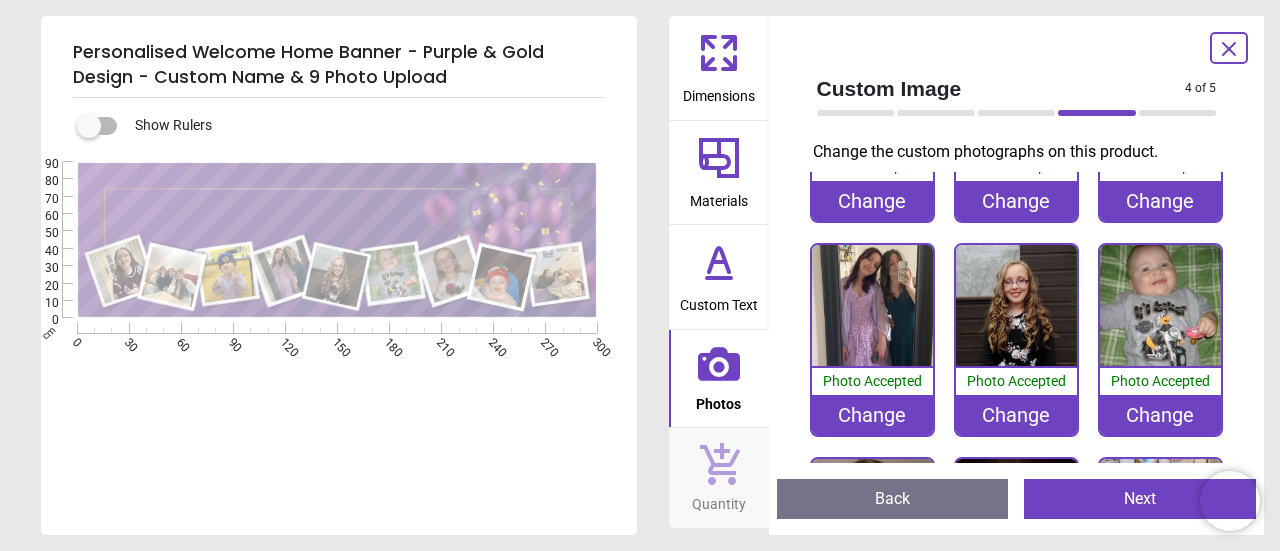 click on "Change" at bounding box center (1160, 415) 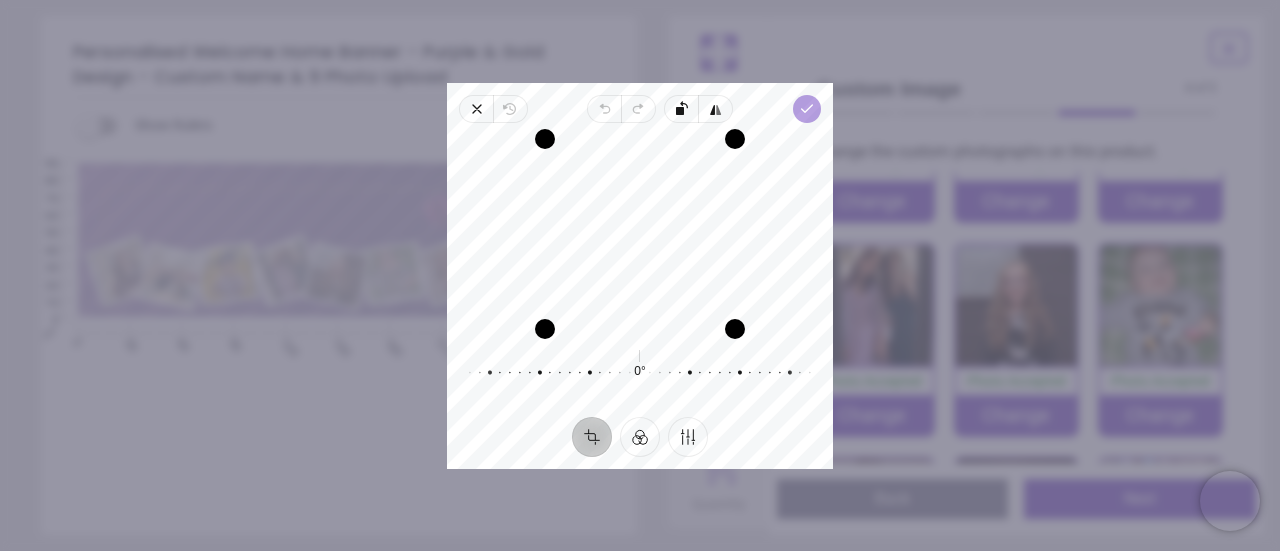 click 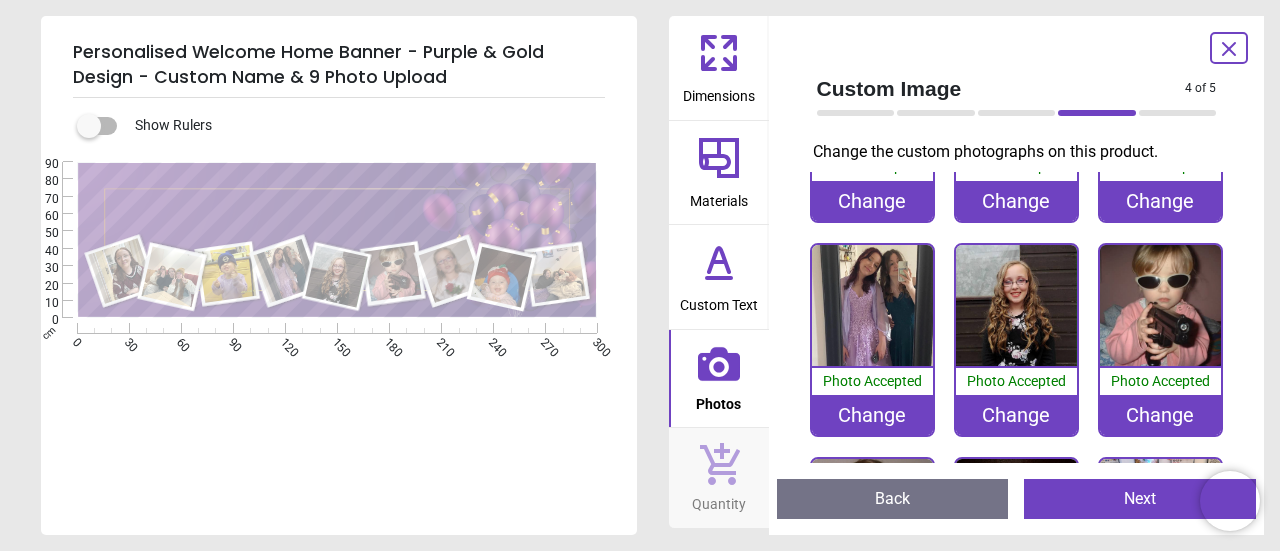 click on "Next" at bounding box center [1140, 499] 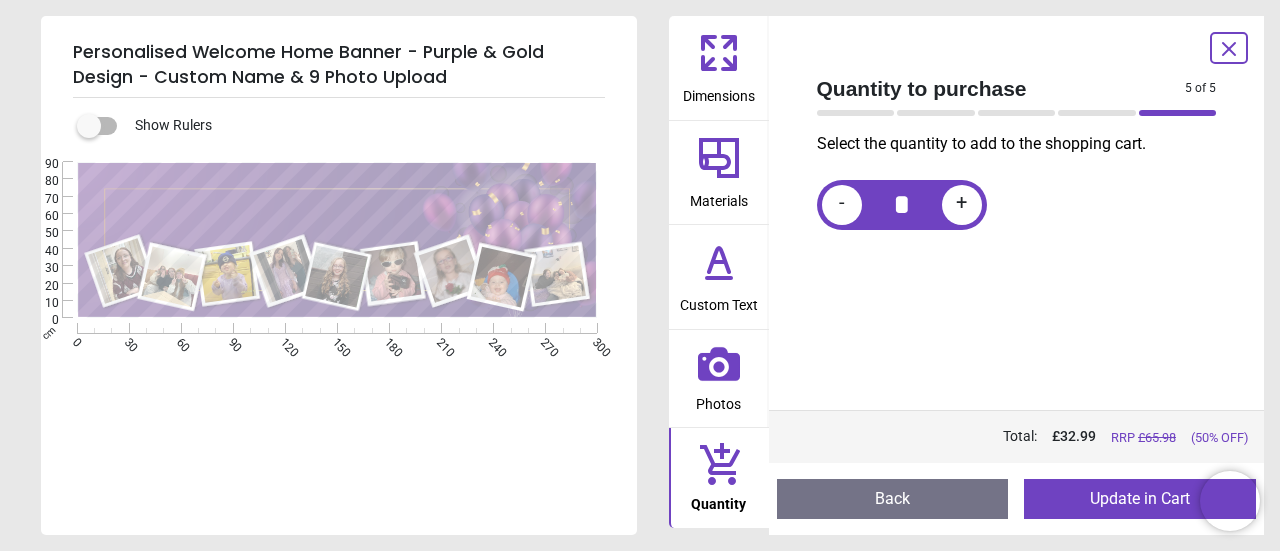 click on "Update in Cart" at bounding box center [1140, 499] 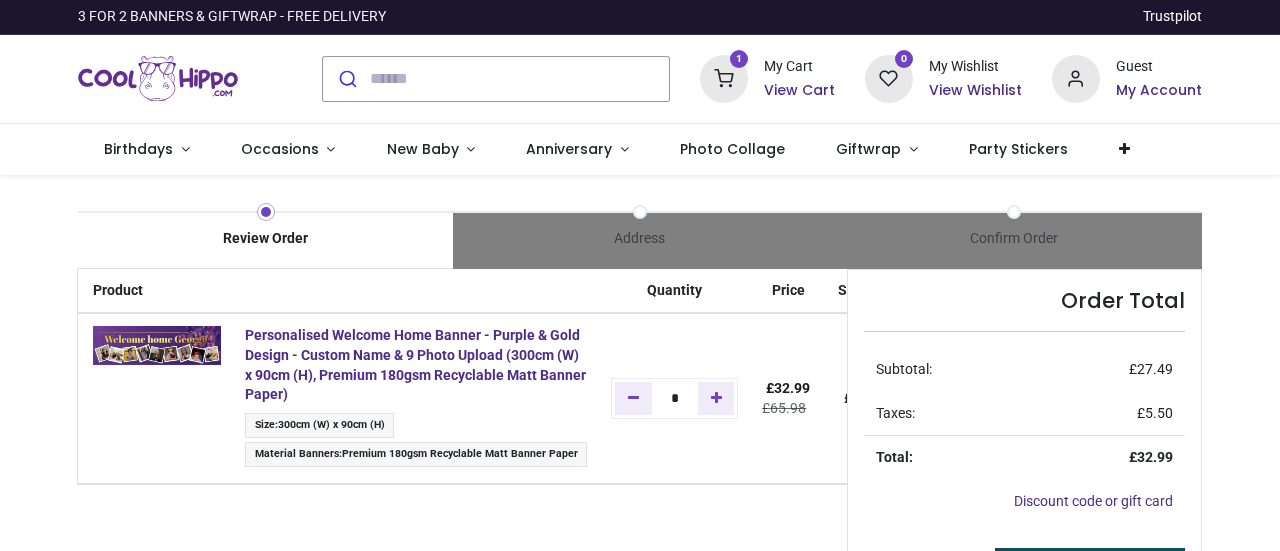 scroll, scrollTop: 0, scrollLeft: 0, axis: both 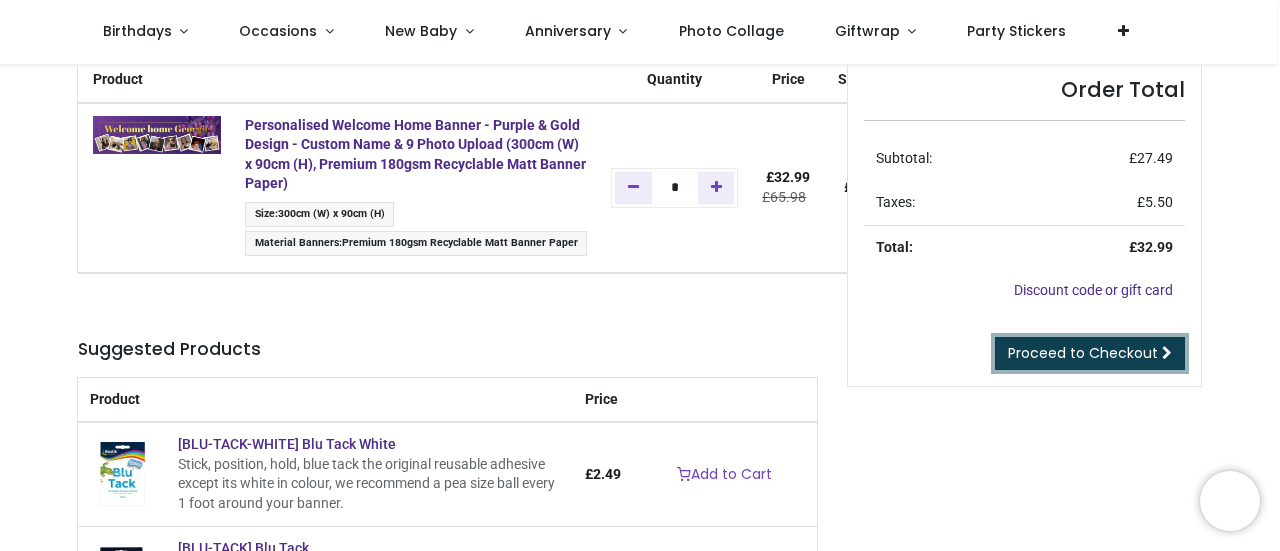 click on "Proceed to Checkout" at bounding box center (1083, 353) 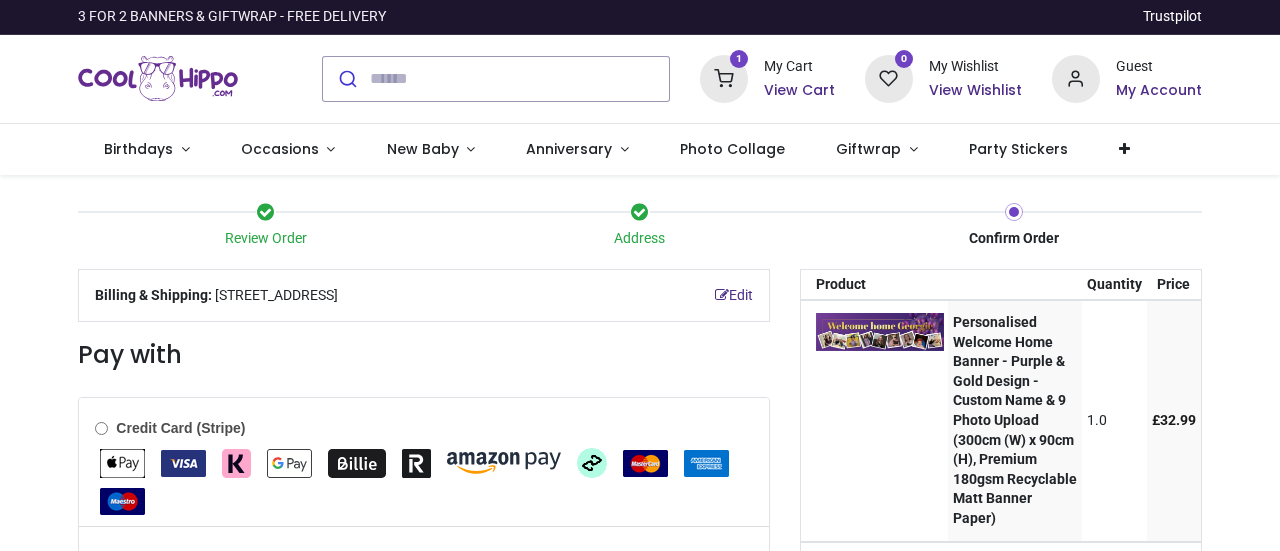 scroll, scrollTop: 0, scrollLeft: 0, axis: both 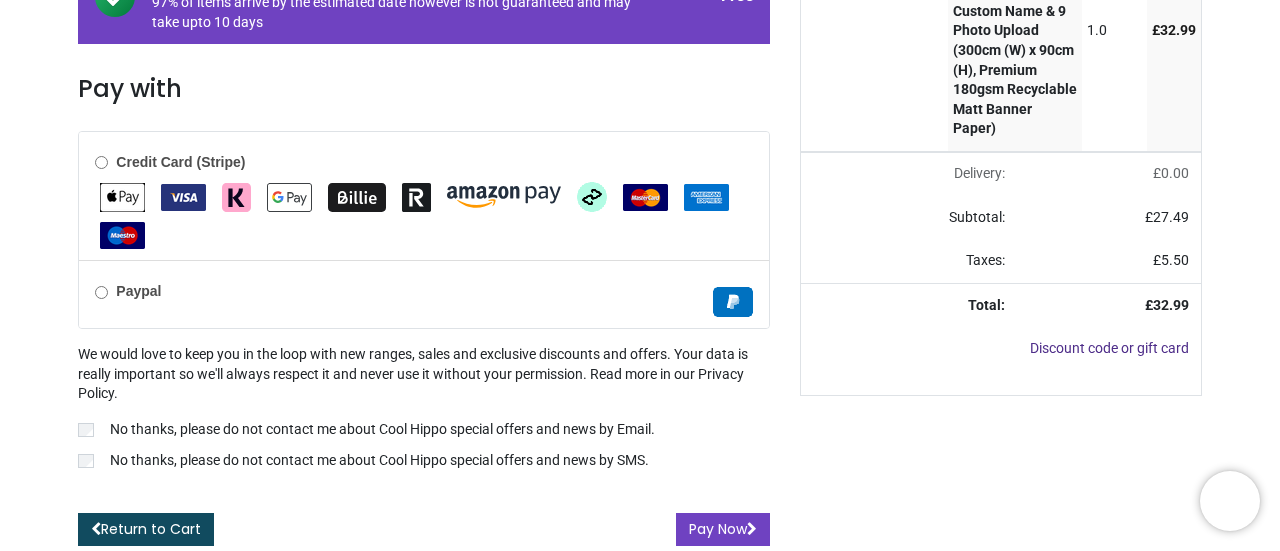 click at bounding box center [183, 197] 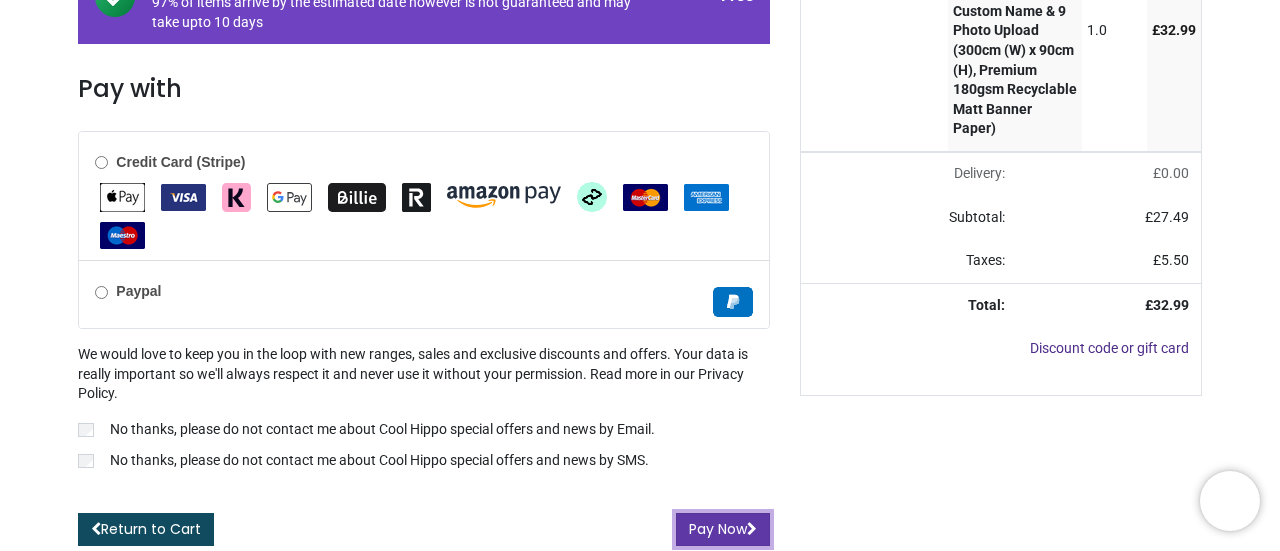 click on "Pay Now" at bounding box center [723, 530] 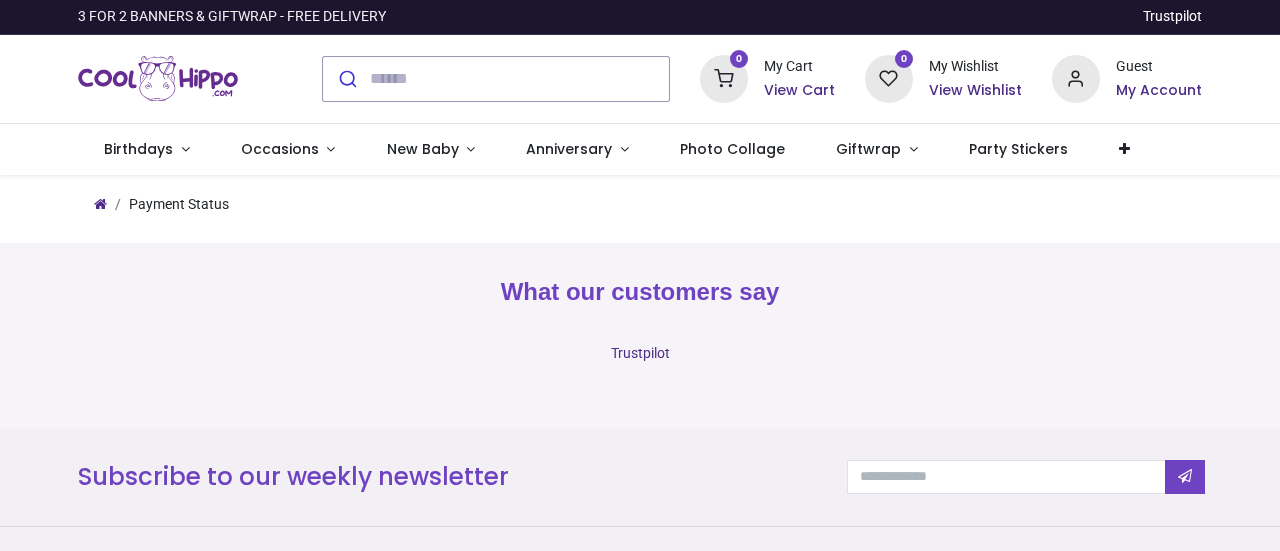 scroll, scrollTop: 0, scrollLeft: 0, axis: both 